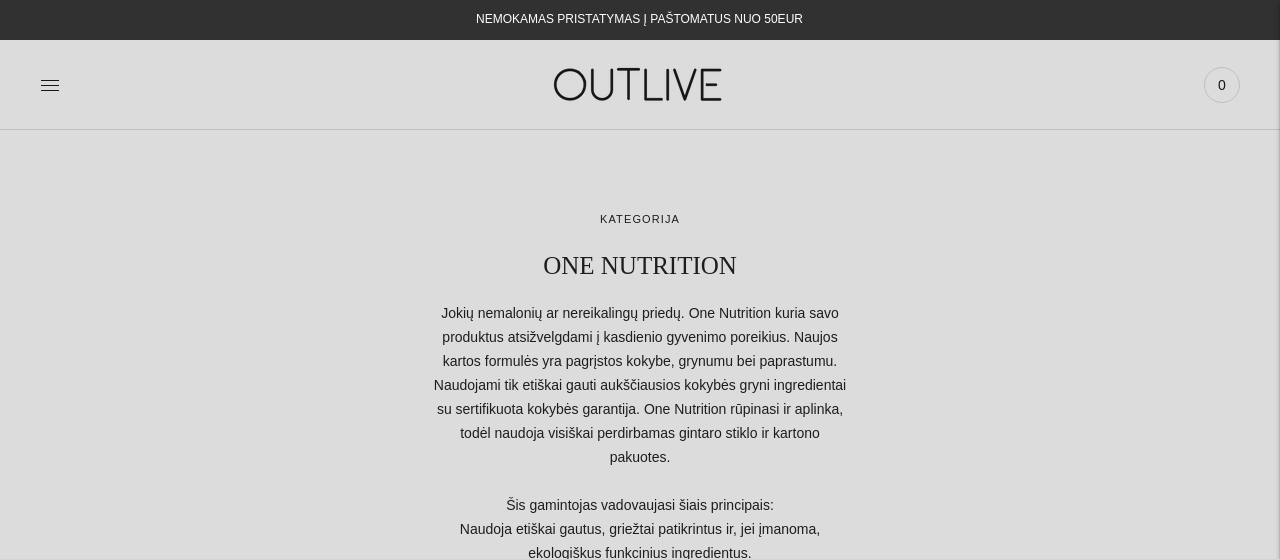 scroll, scrollTop: 0, scrollLeft: 0, axis: both 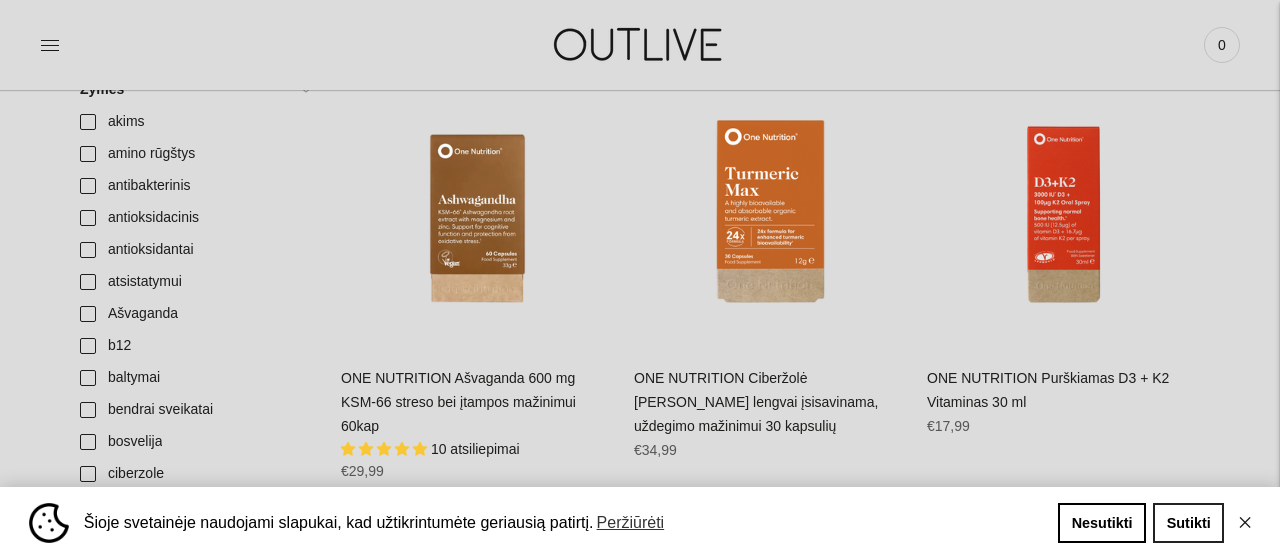 click on "Sutikti" at bounding box center [1188, 523] 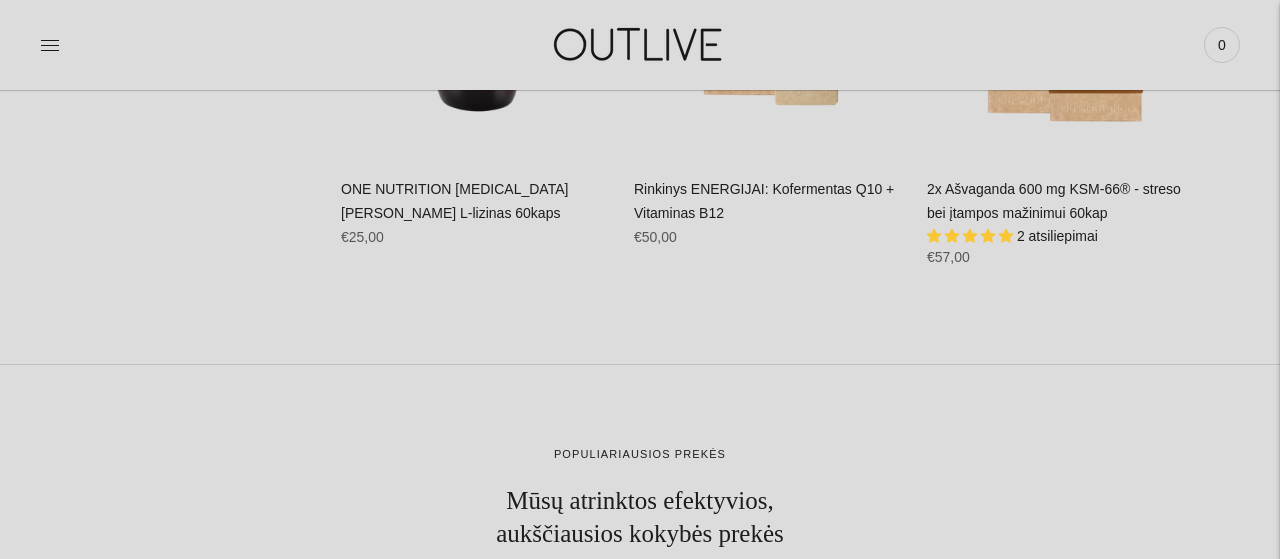 scroll, scrollTop: 3536, scrollLeft: 0, axis: vertical 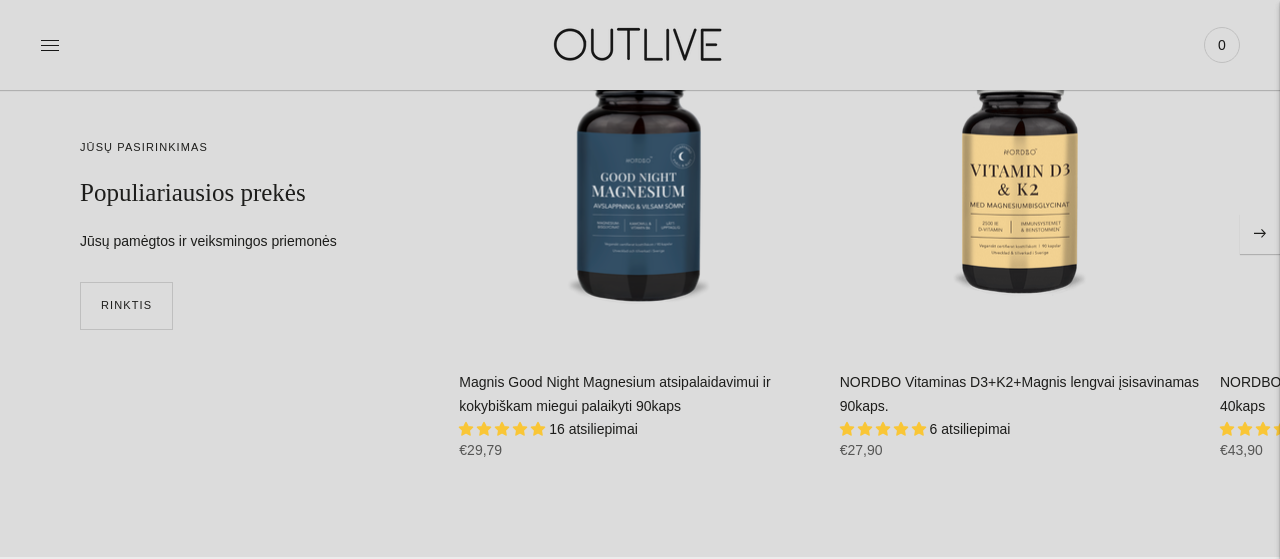 click at bounding box center [1260, 234] 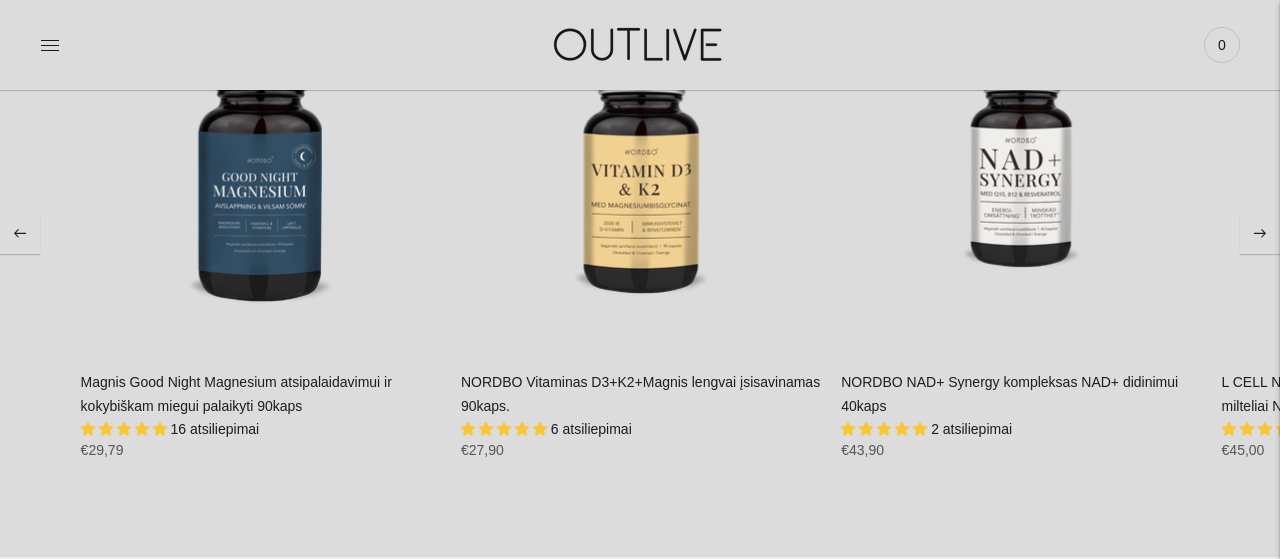 click at bounding box center [1260, 234] 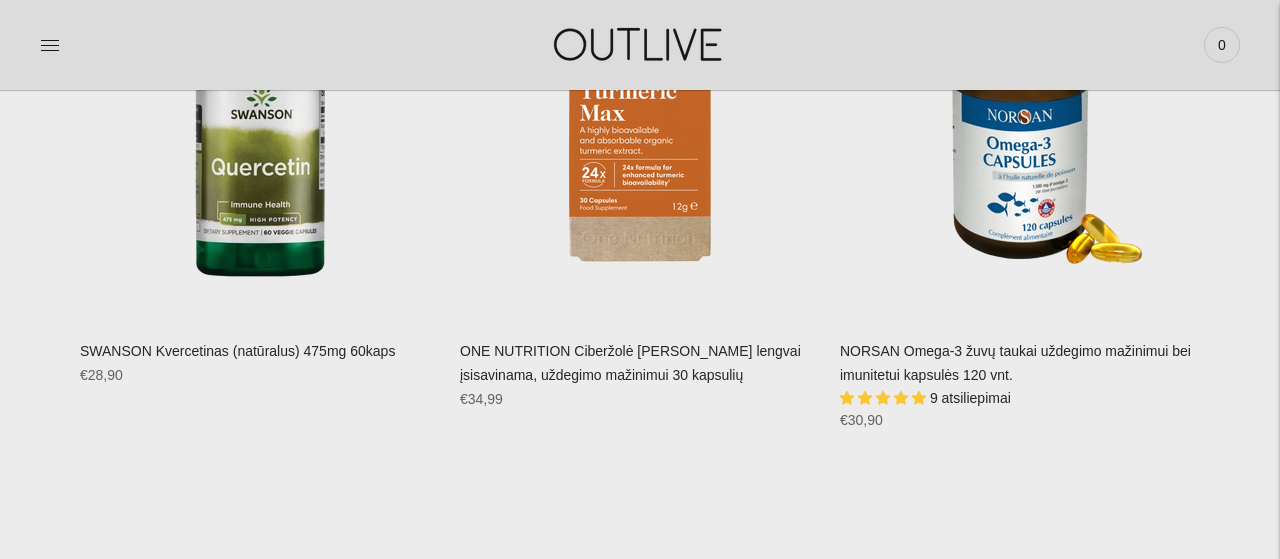 scroll, scrollTop: 5512, scrollLeft: 0, axis: vertical 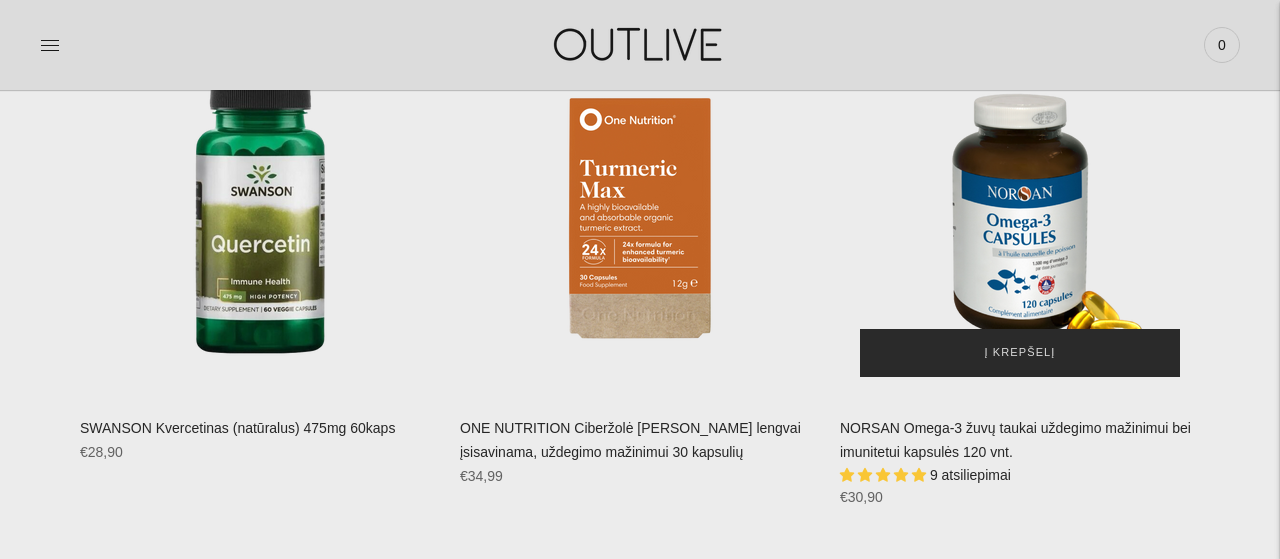click on "Į krepšelį" at bounding box center (1020, 353) 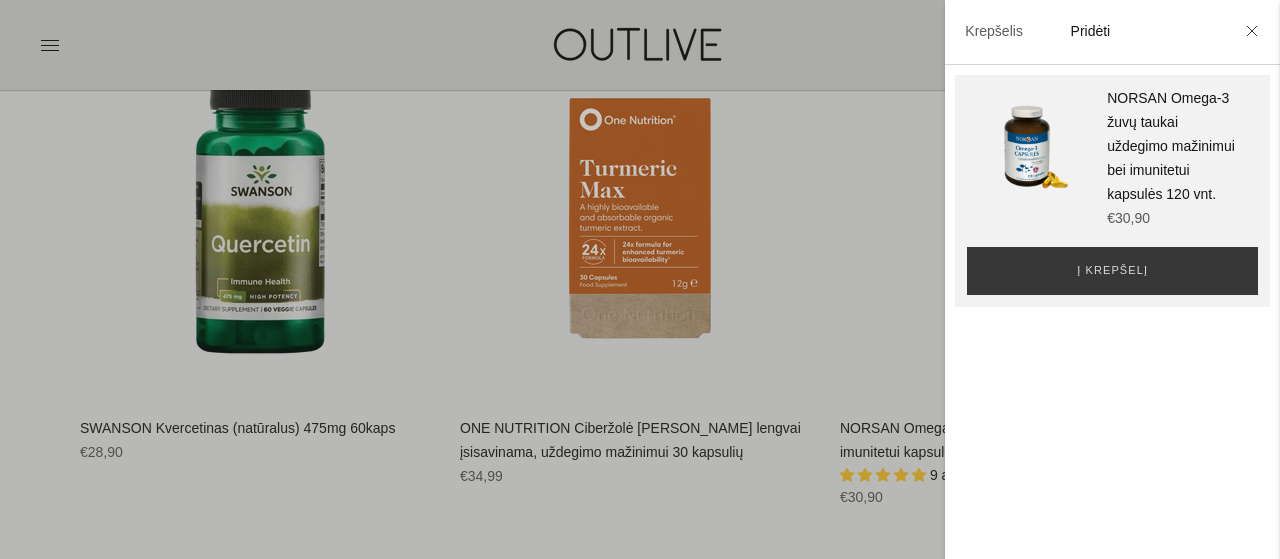 click at bounding box center (640, 279) 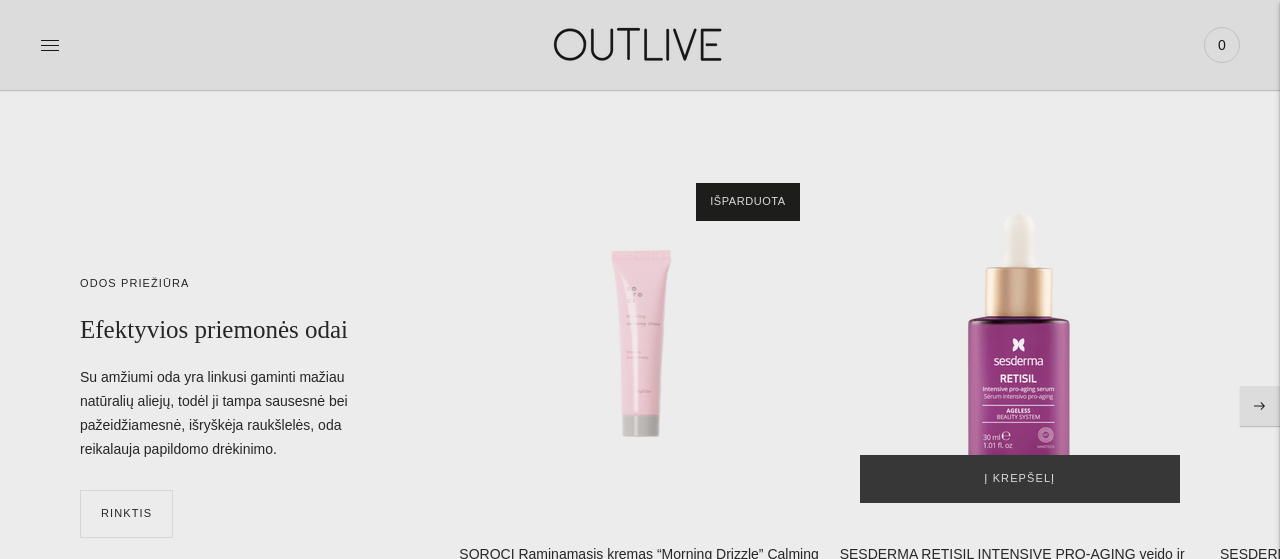 scroll, scrollTop: 6136, scrollLeft: 0, axis: vertical 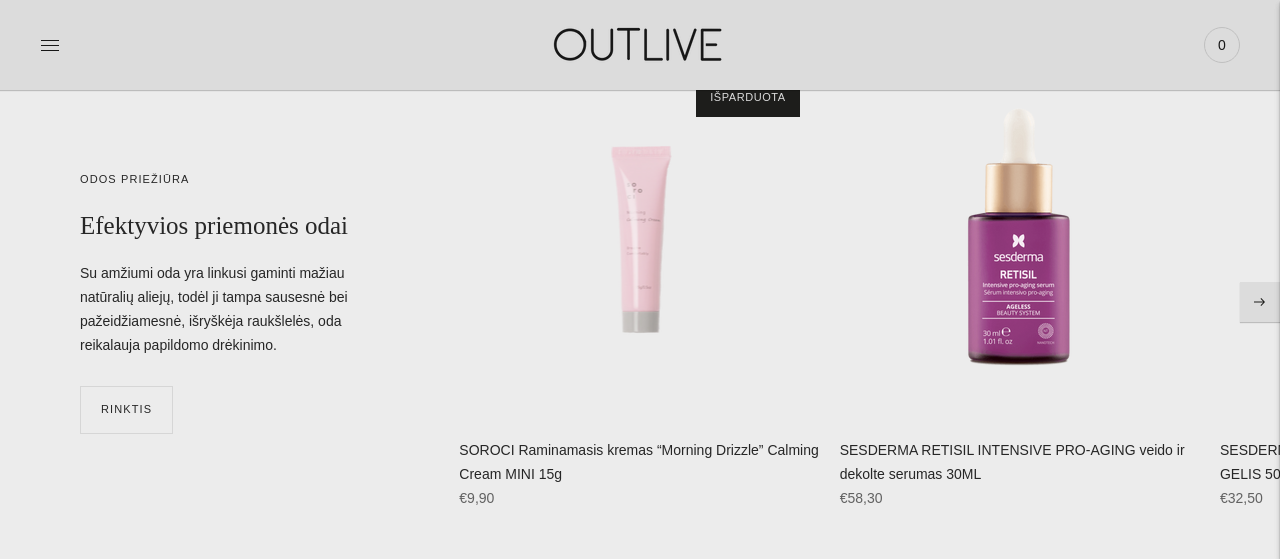 click 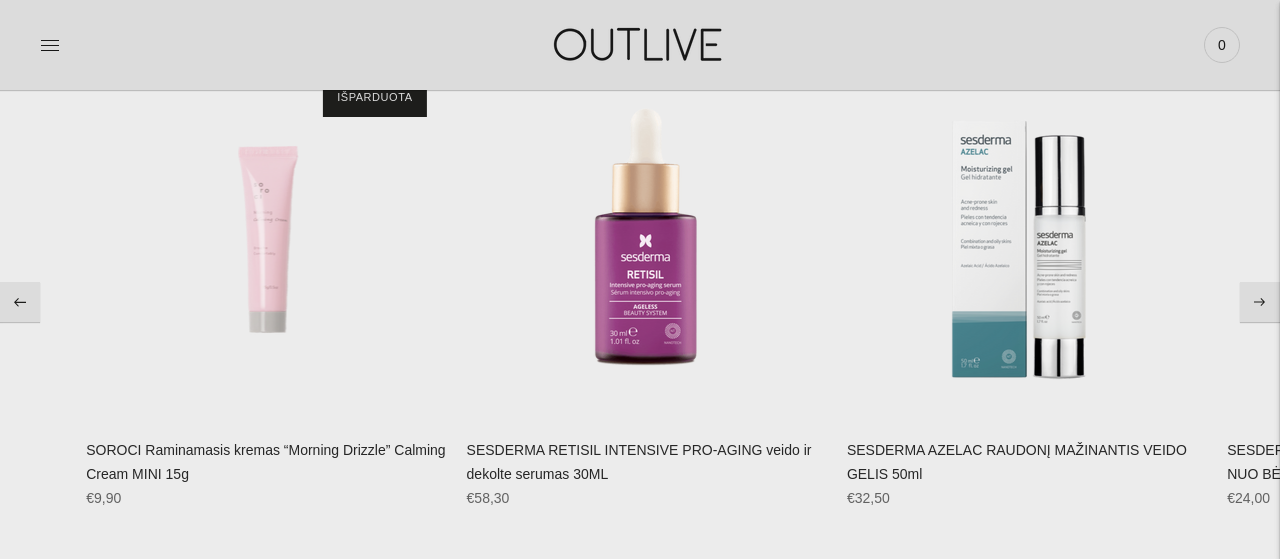 click 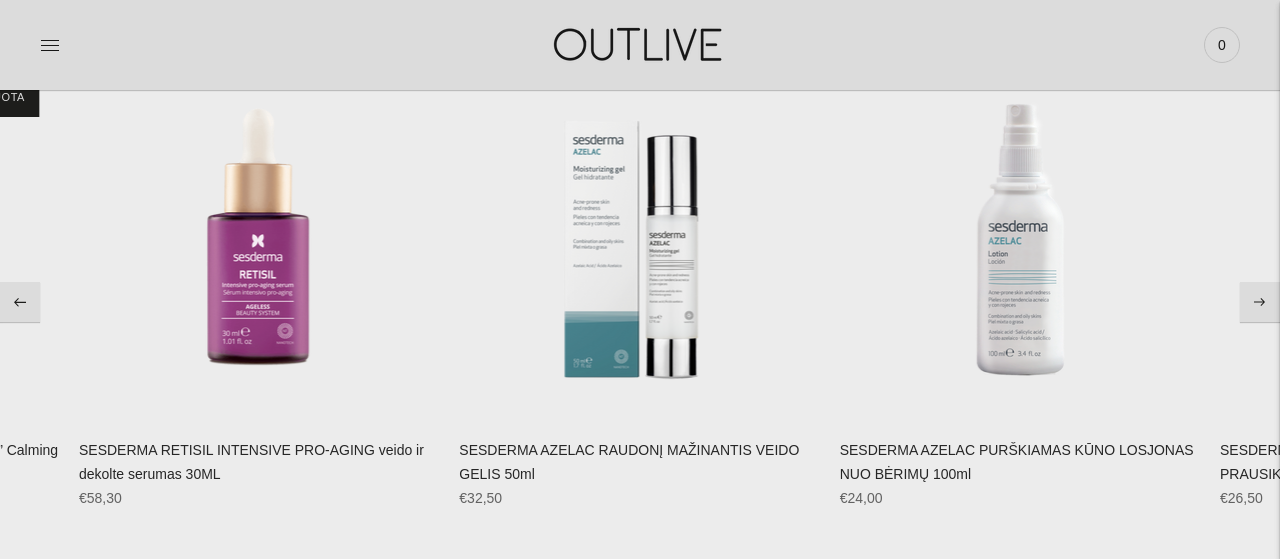click 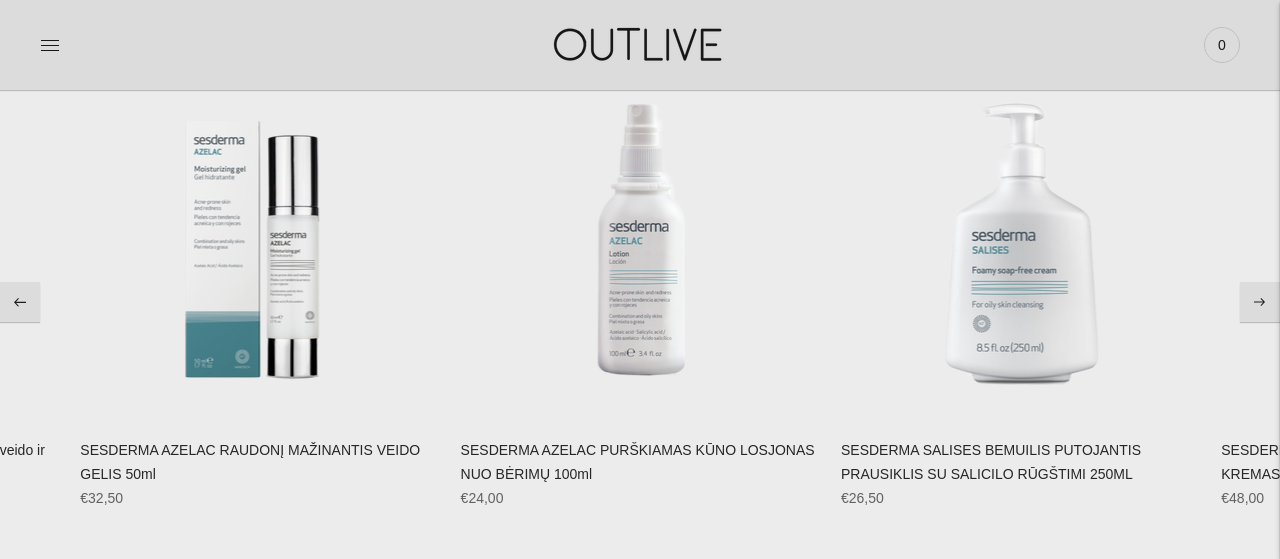 click 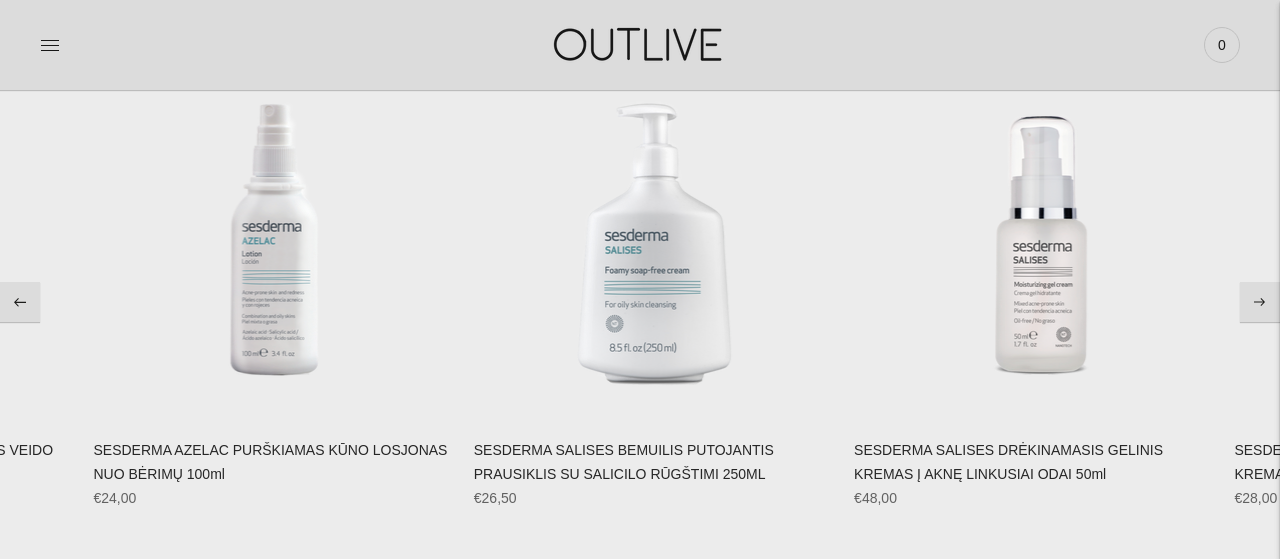click 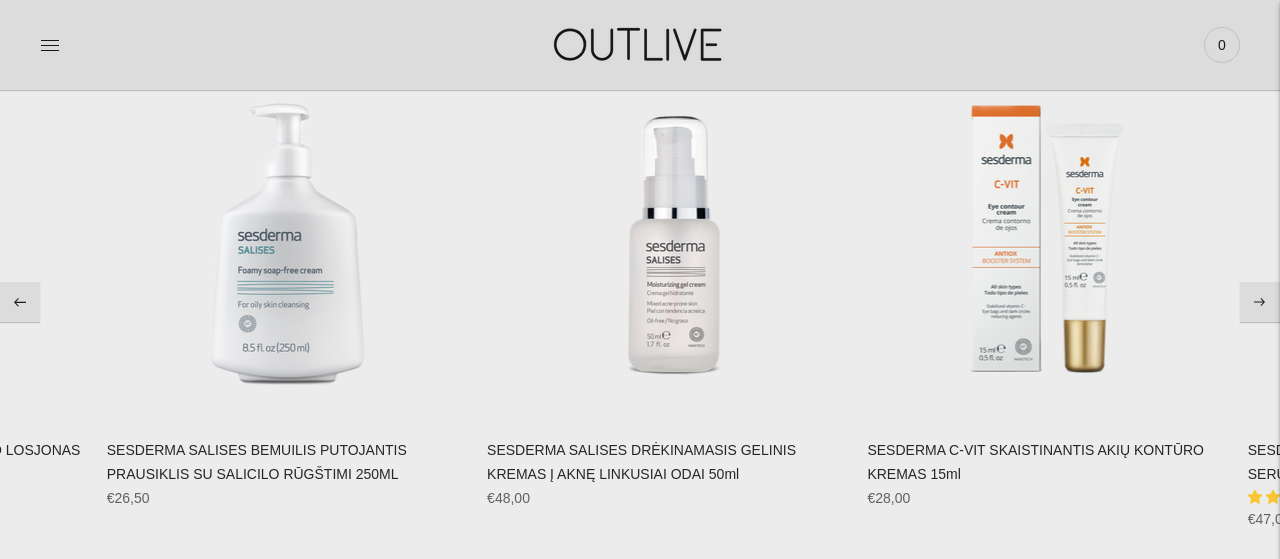 click 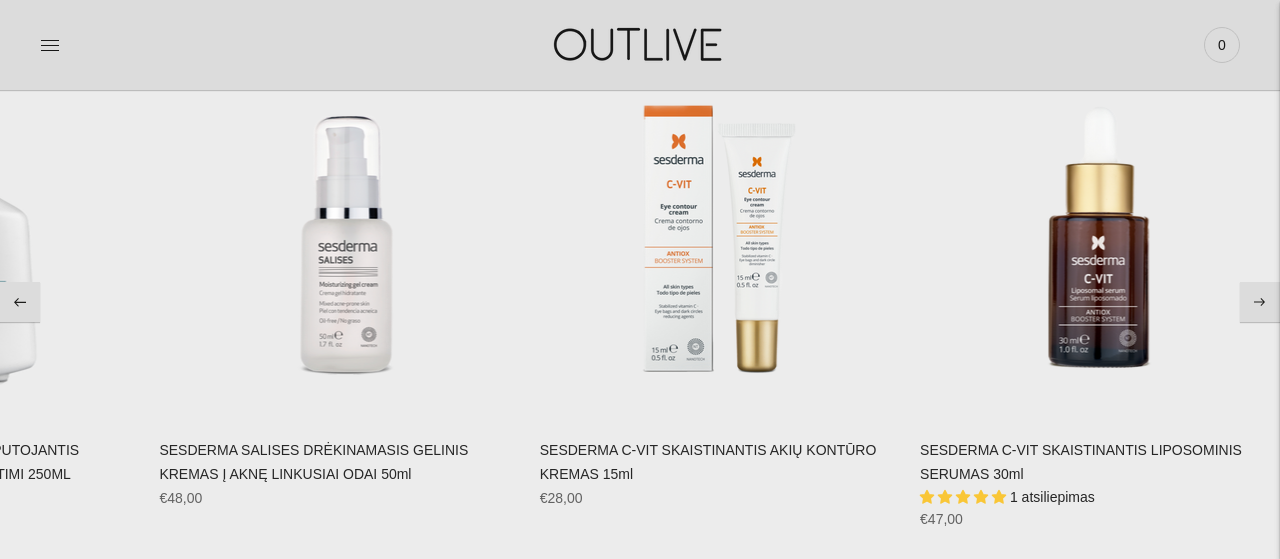 click on "ODOS PRIEŽIŪRA
Efektyvios priemonės odai
Su amžiumi oda yra linkusi gaminti mažiau natūralių aliejų, todėl ji tampa sausesnė bei pažeidžiamesnė, išryškėja raukšlelės, oda reikalauja papildomo drėkinimo.
RINKTIS
IŠPARDUOTA
SOROCI Raminamasis kremas “Morning Drizzle” Calming Cream MINI 15g
Nėra atsiliepimų
Regular price
€9,90
Regular price
Kaina su nuolaida
€9,90
Unit price
/ per" at bounding box center [640, 302] 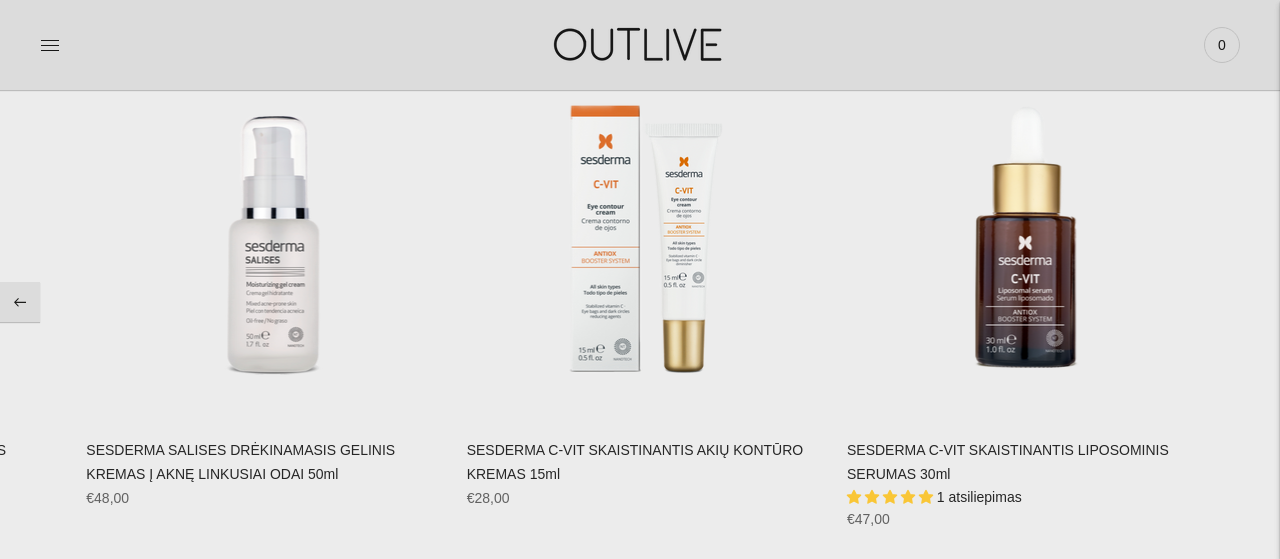click on "ODOS PRIEŽIŪRA
Efektyvios priemonės odai
Su amžiumi oda yra linkusi gaminti mažiau natūralių aliejų, todėl ji tampa sausesnė bei pažeidžiamesnė, išryškėja raukšlelės, oda reikalauja papildomo drėkinimo.
RINKTIS
IŠPARDUOTA
SOROCI Raminamasis kremas “Morning Drizzle” Calming Cream MINI 15g
Nėra atsiliepimų
Regular price
€9,90
Regular price
Kaina su nuolaida
€9,90
Unit price
/ per" at bounding box center (640, 302) 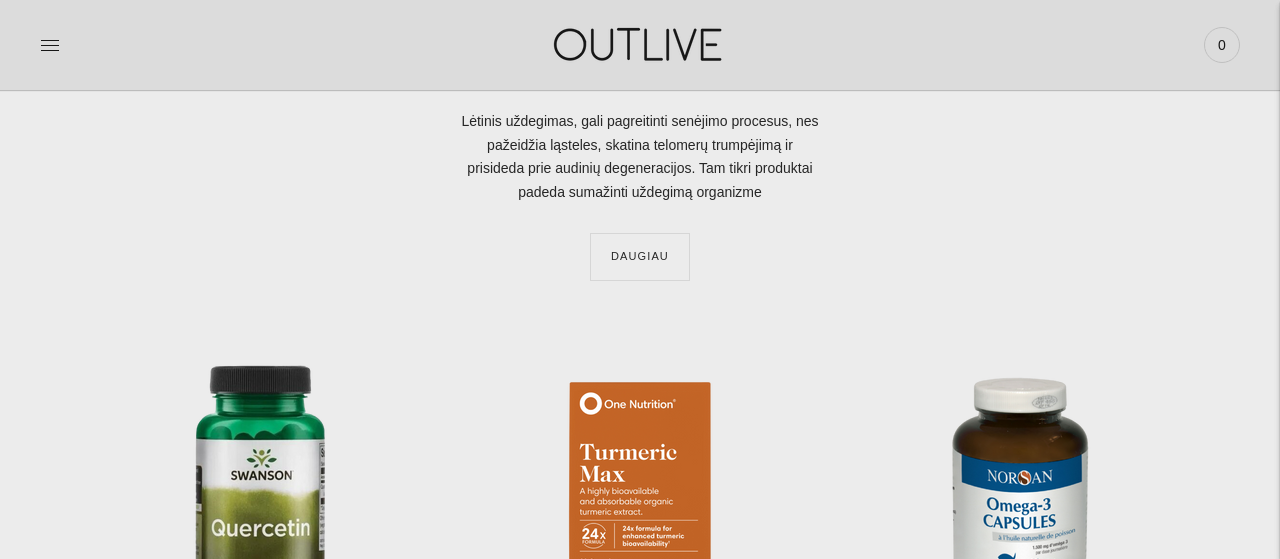 scroll, scrollTop: 5304, scrollLeft: 0, axis: vertical 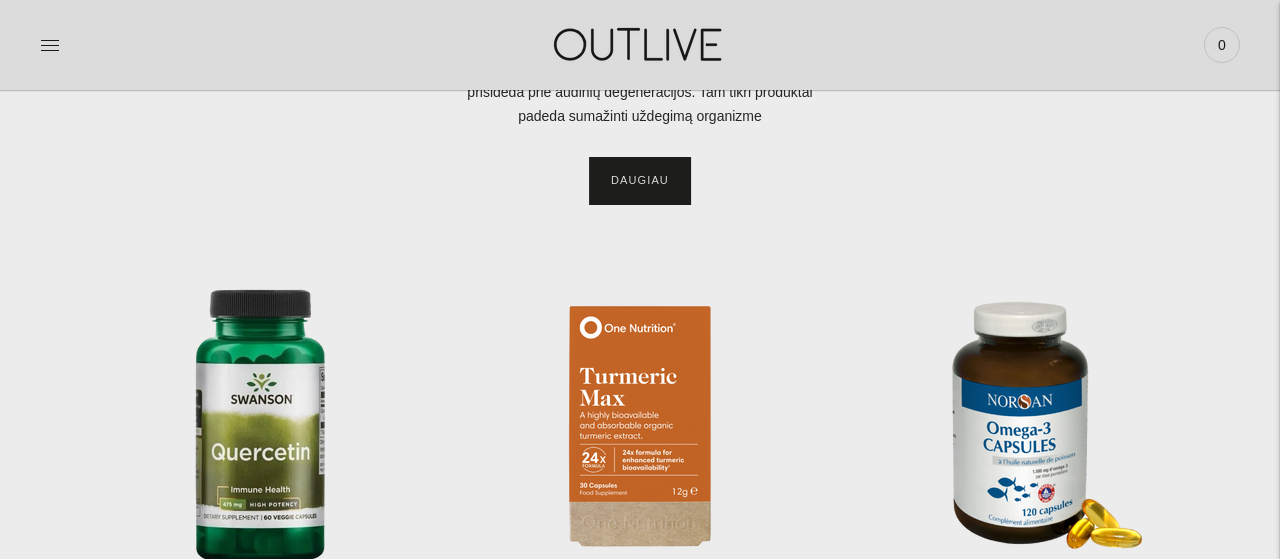 click on "DAUGIAU" at bounding box center (640, 181) 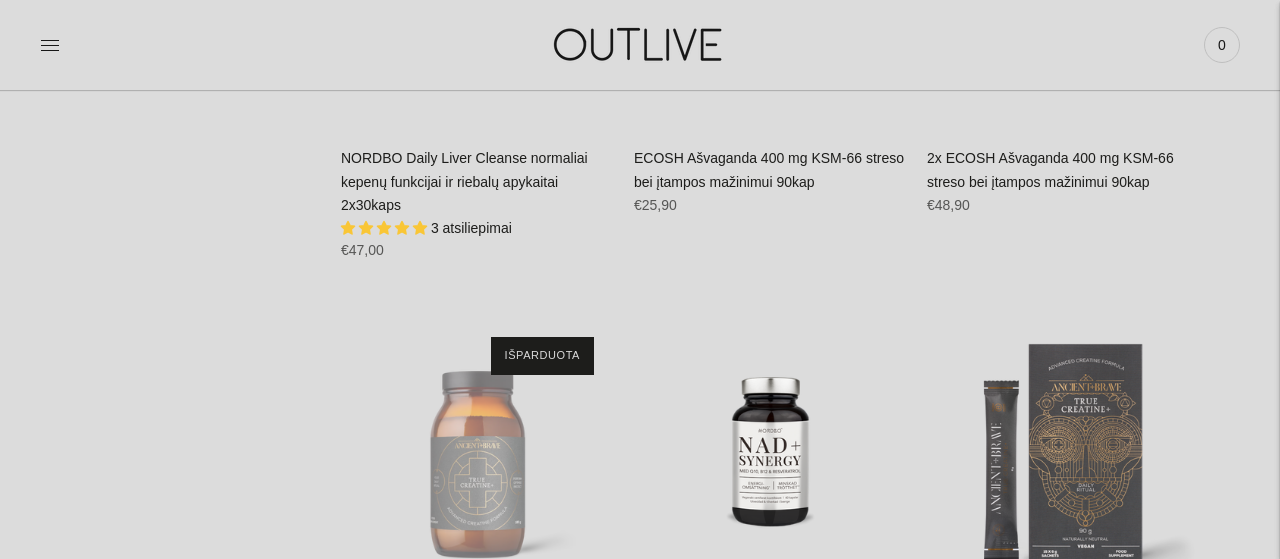 scroll, scrollTop: 4472, scrollLeft: 0, axis: vertical 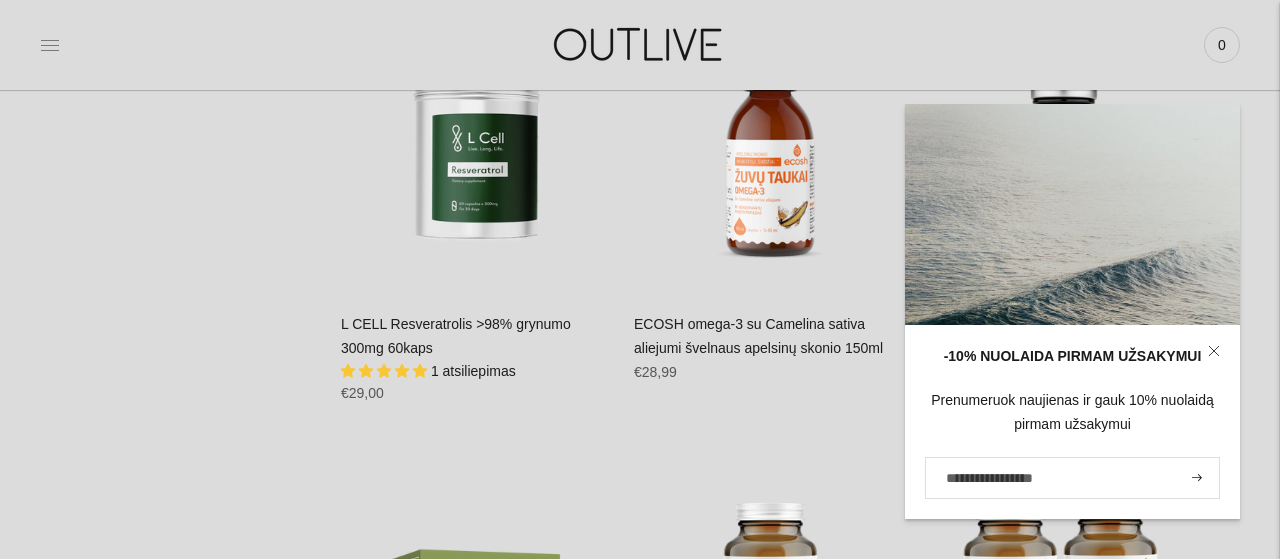 click 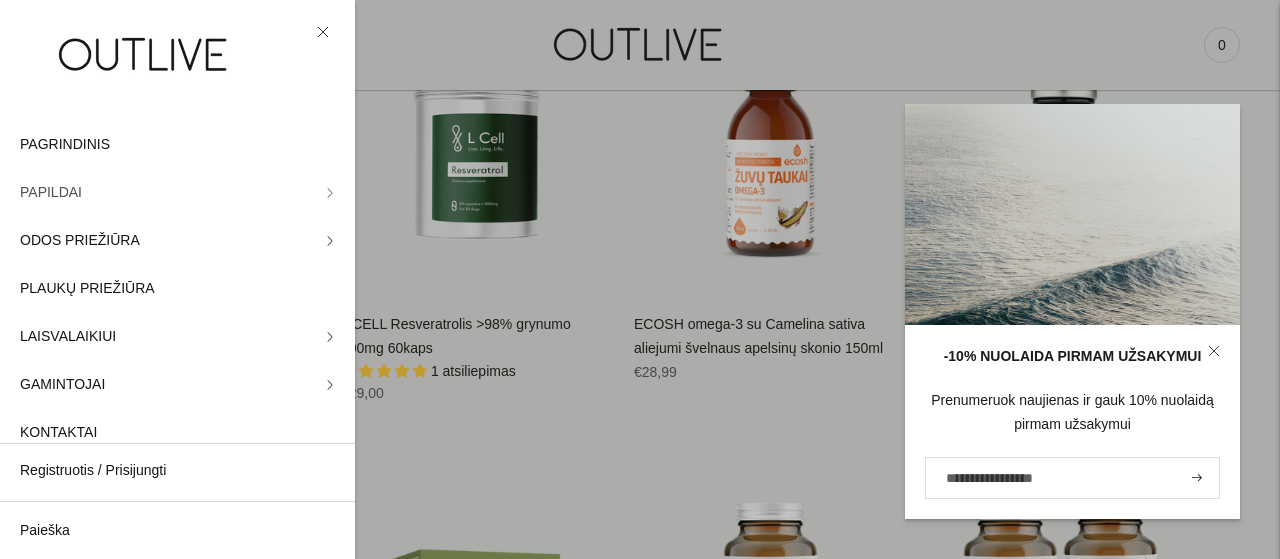 click 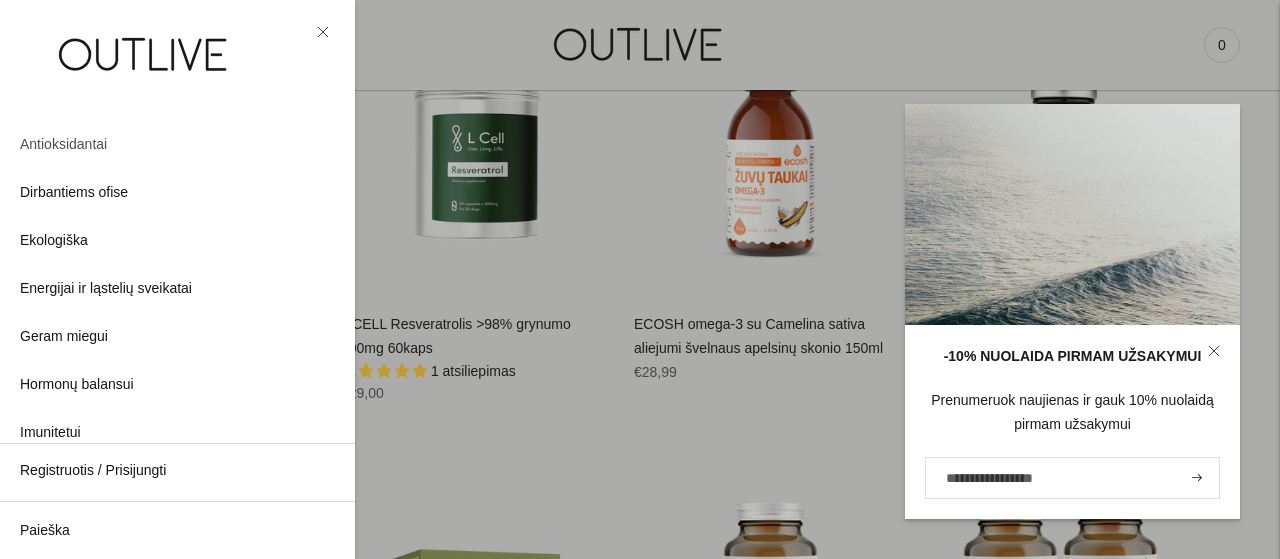 scroll, scrollTop: 224, scrollLeft: 0, axis: vertical 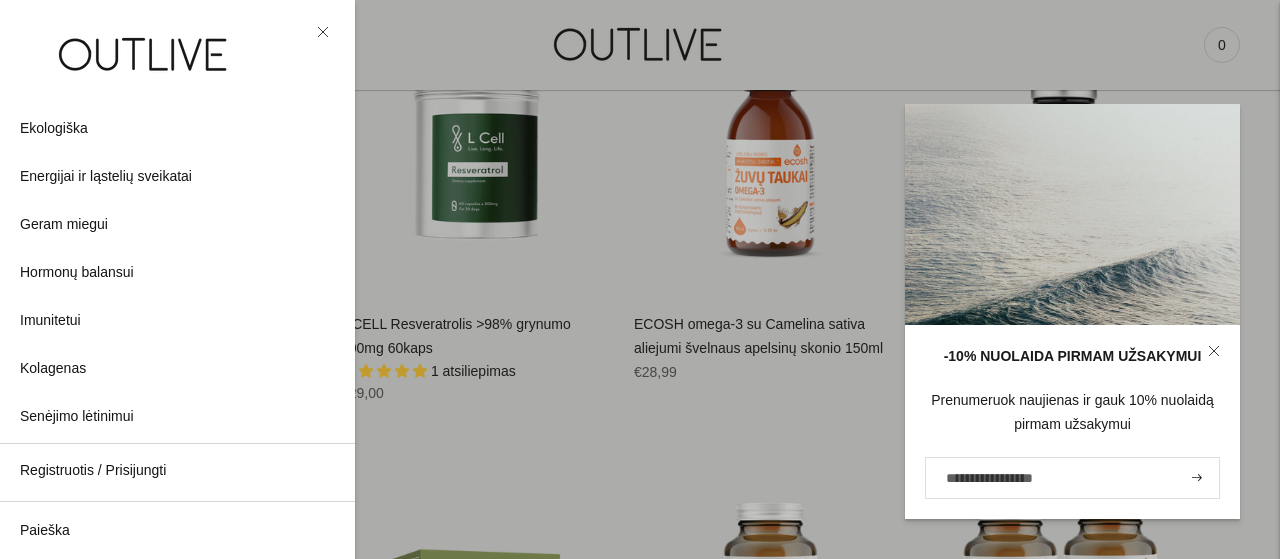 click on "Hormonų balansui" at bounding box center (177, 273) 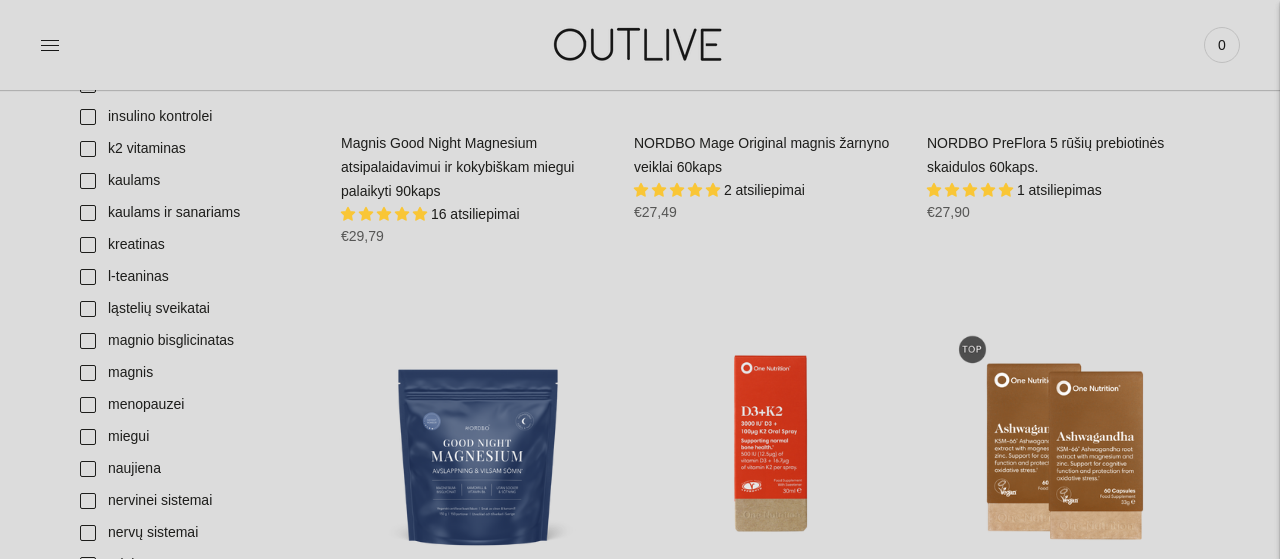 scroll, scrollTop: 1352, scrollLeft: 0, axis: vertical 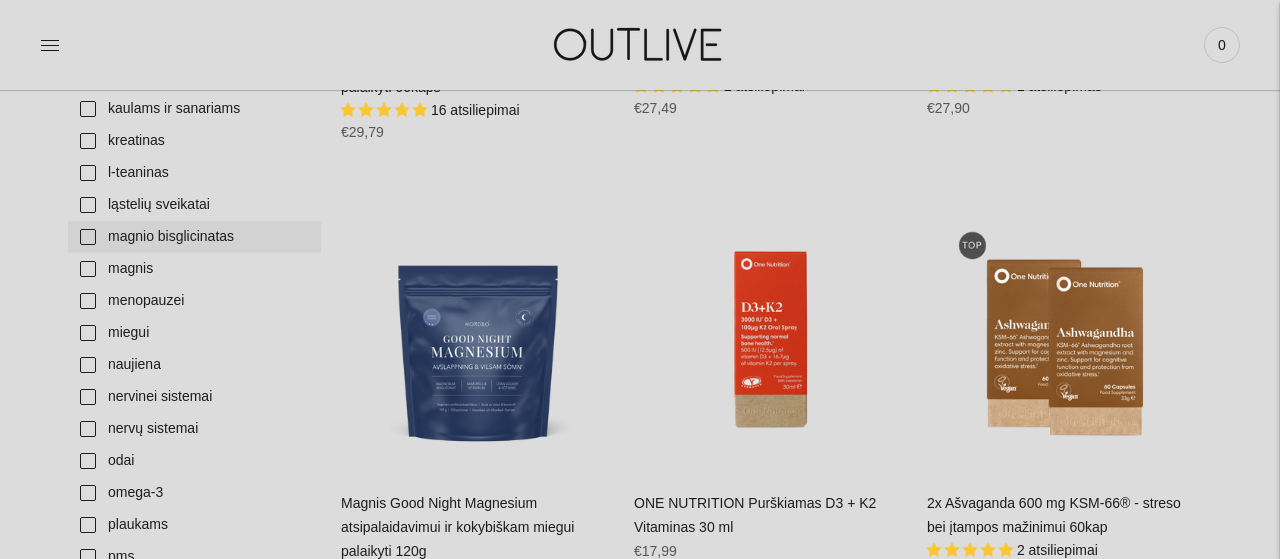 click on "magnio bisglicinatas" at bounding box center (194, 237) 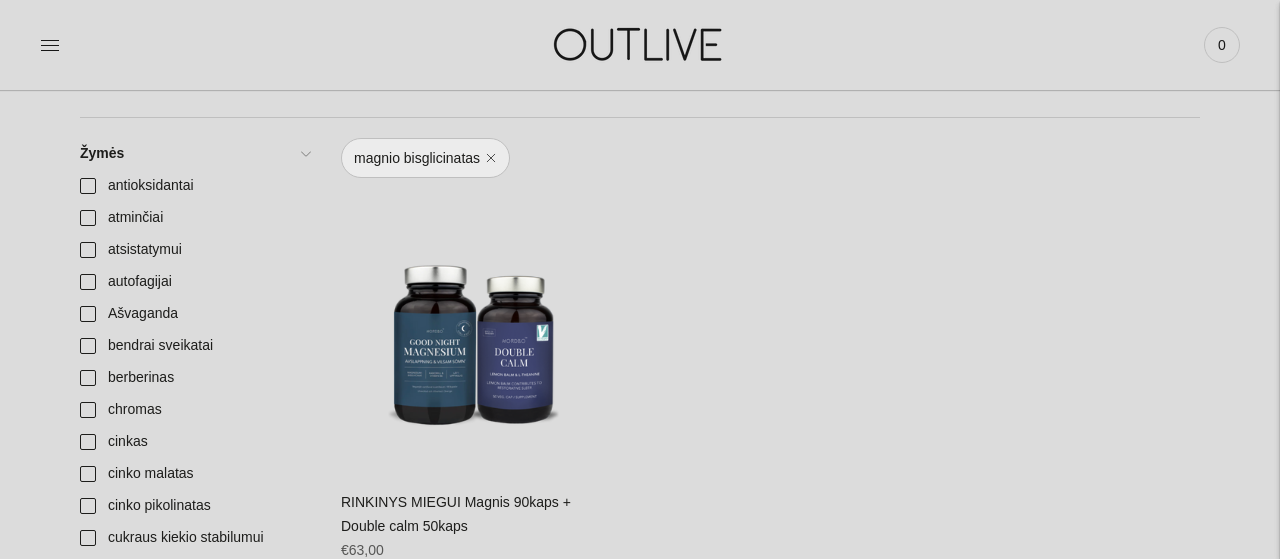 scroll, scrollTop: 728, scrollLeft: 0, axis: vertical 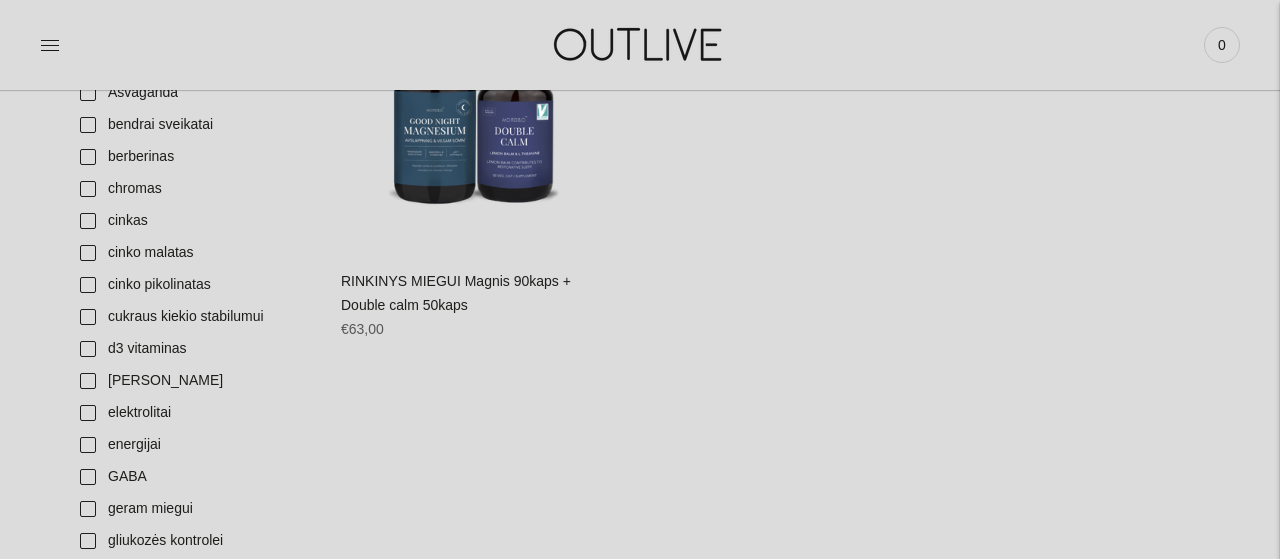 click on "RINKINYS MIEGUI Magnis 90kaps + Double calm 50kaps" at bounding box center (456, 293) 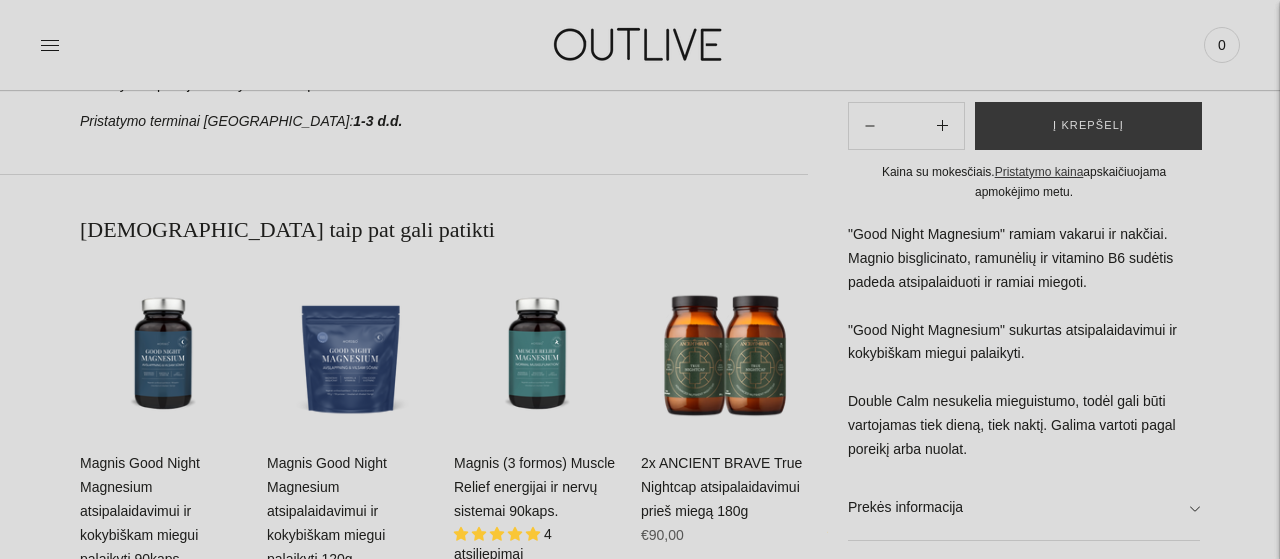 scroll, scrollTop: 1144, scrollLeft: 0, axis: vertical 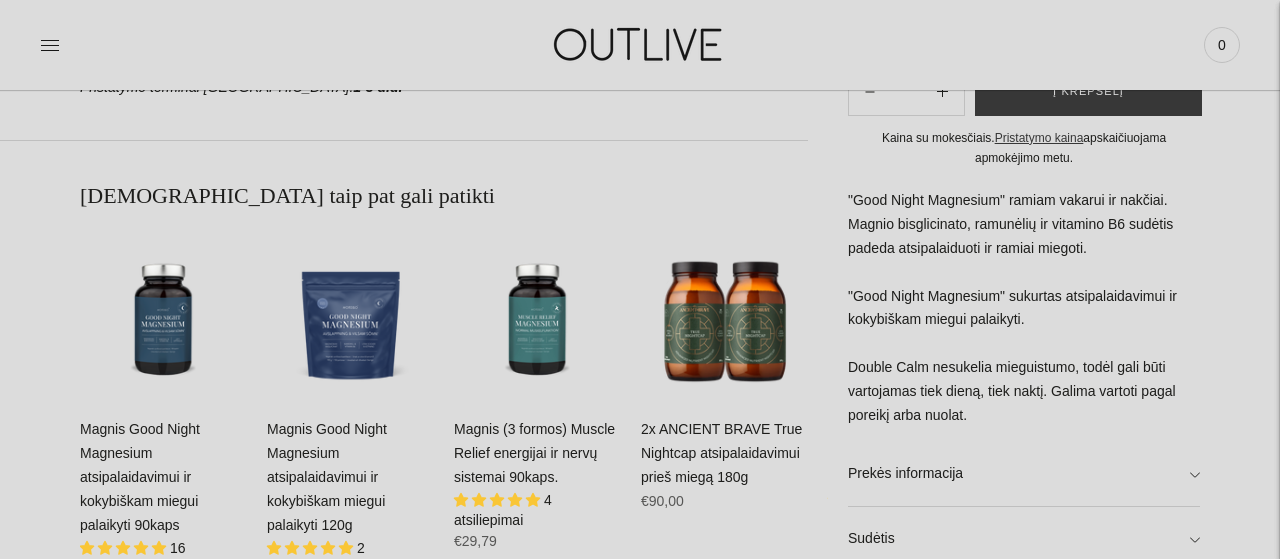 click on "Magnis Good Night Magnesium atsipalaidavimui ir kokybiškam miegui palaikyti 90kaps" at bounding box center (140, 477) 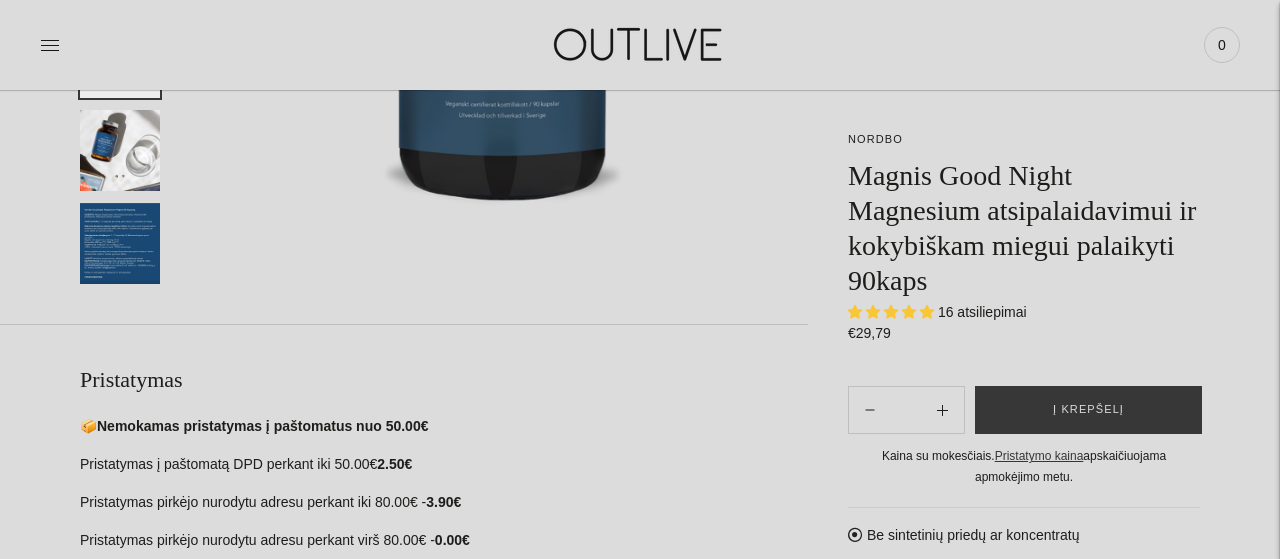 scroll, scrollTop: 520, scrollLeft: 0, axis: vertical 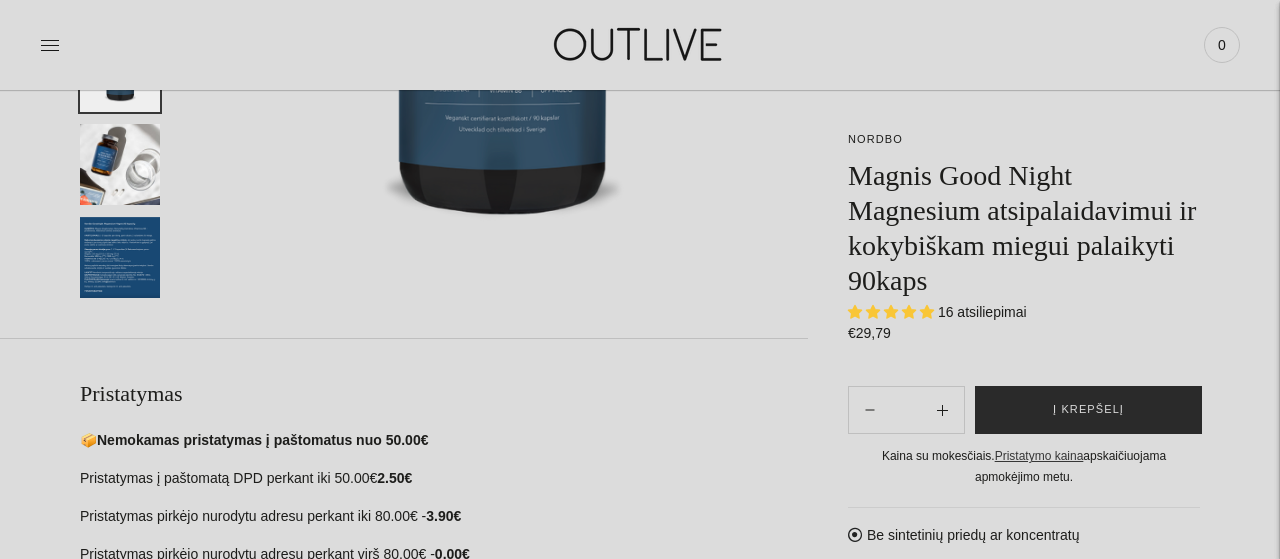 click on "Į krepšelį" at bounding box center (1088, 410) 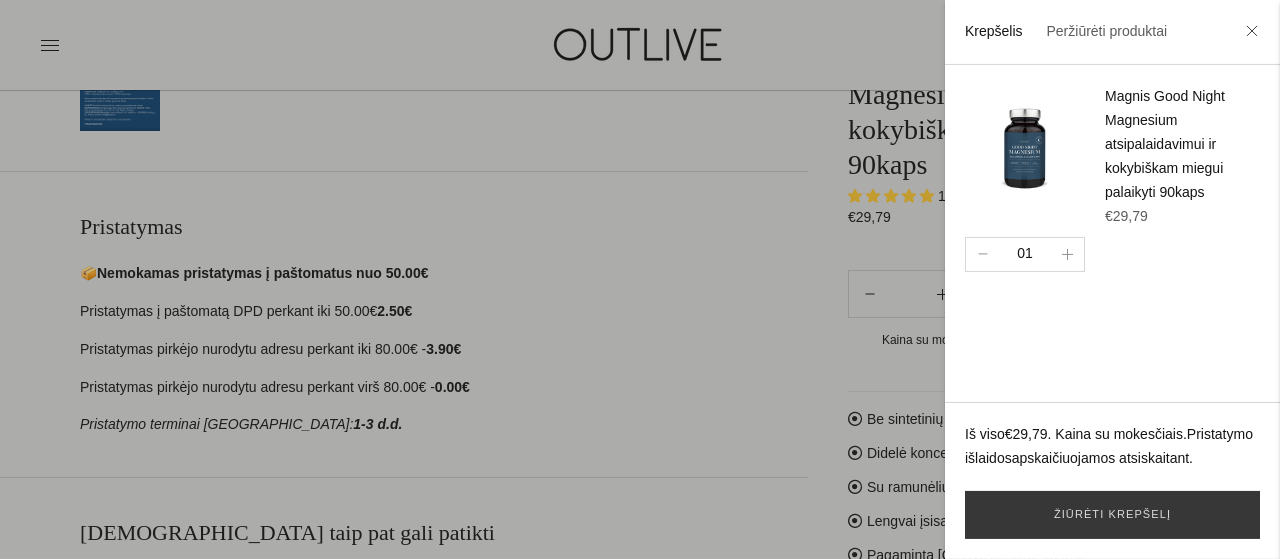 scroll, scrollTop: 936, scrollLeft: 0, axis: vertical 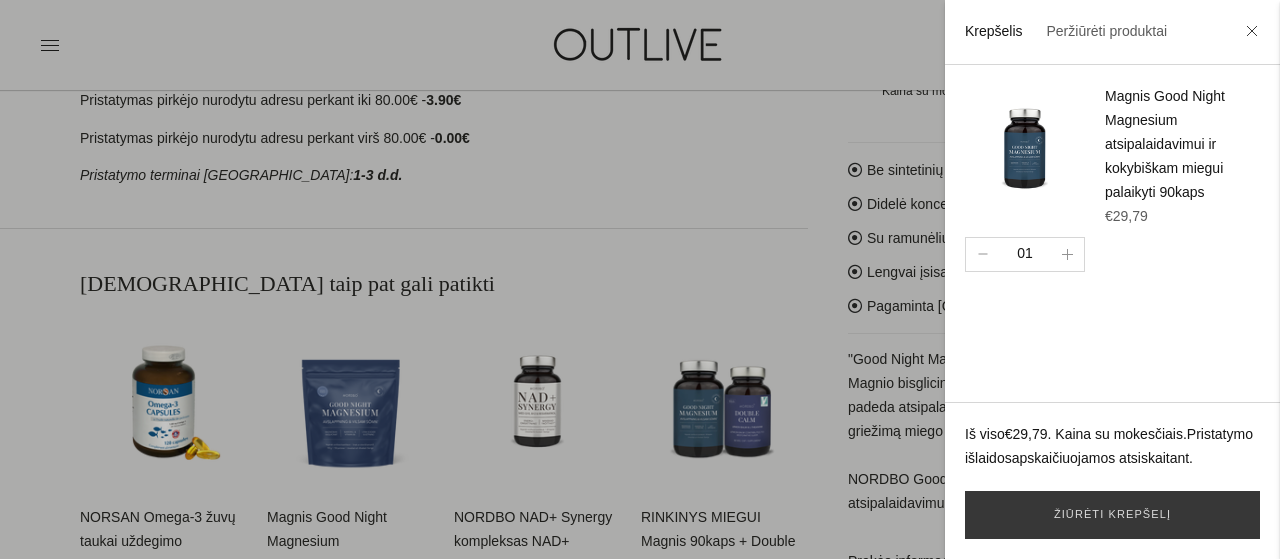 click at bounding box center [640, 279] 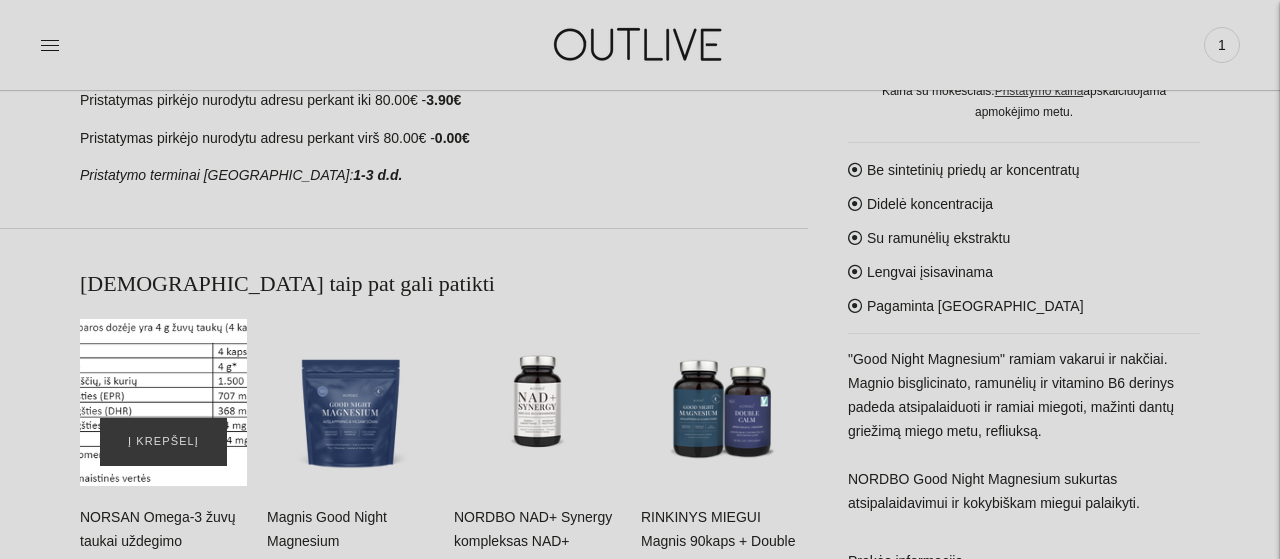 click at bounding box center (163, 402) 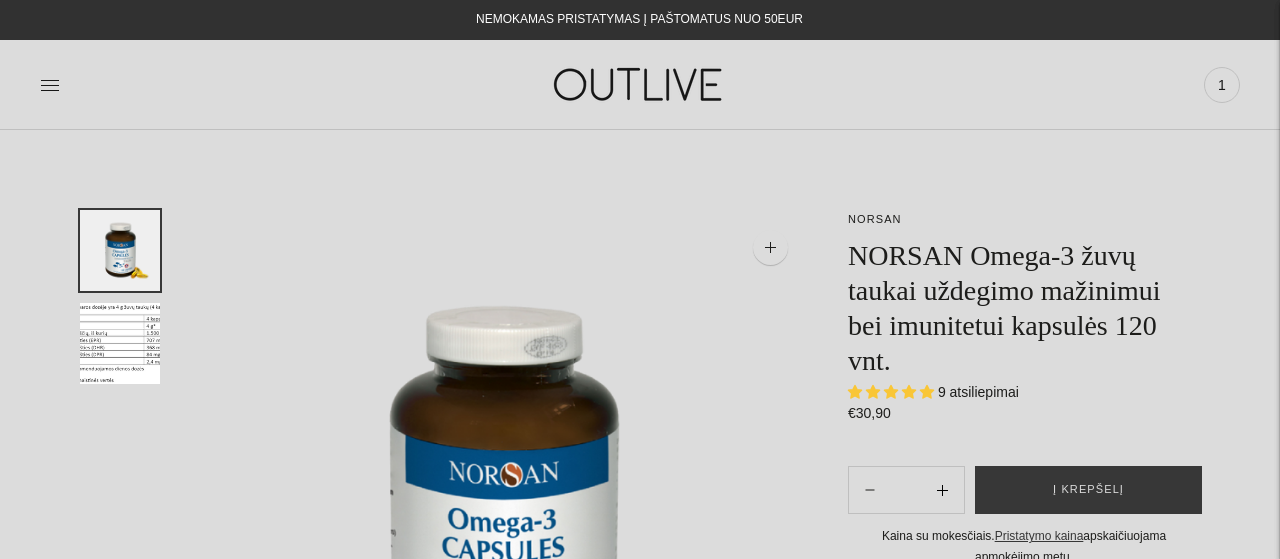scroll, scrollTop: 0, scrollLeft: 0, axis: both 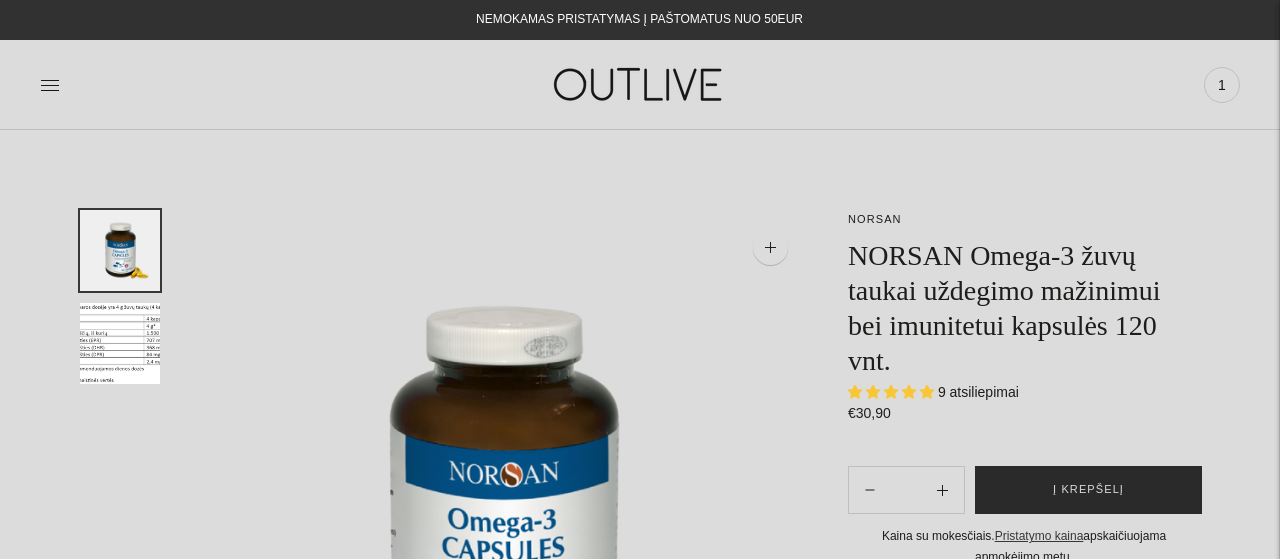 click on "Į krepšelį" at bounding box center (1088, 490) 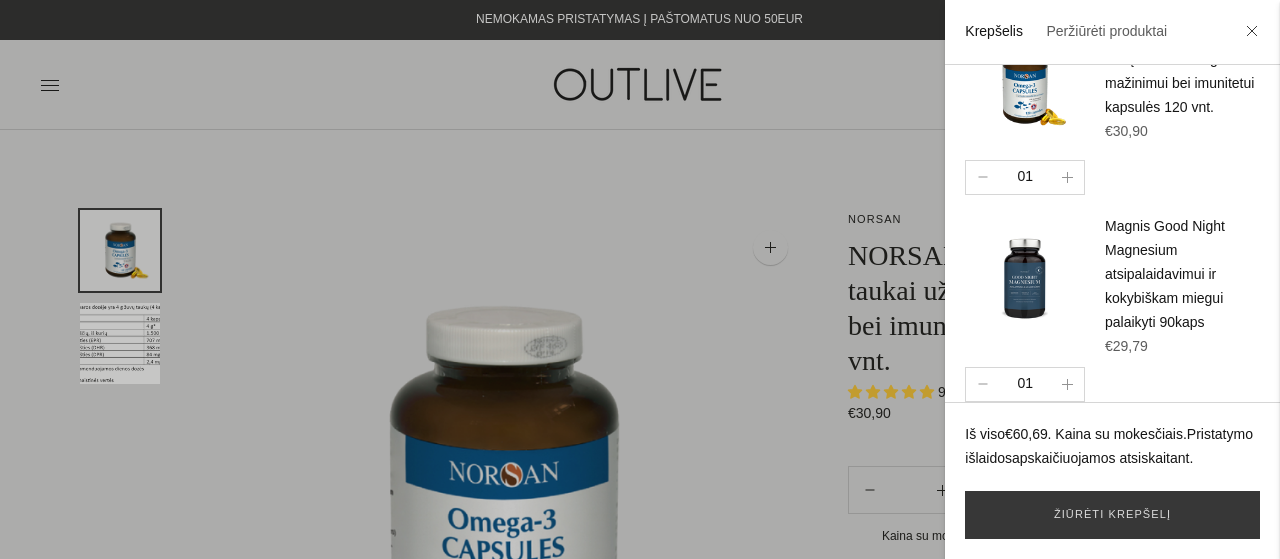 scroll, scrollTop: 76, scrollLeft: 0, axis: vertical 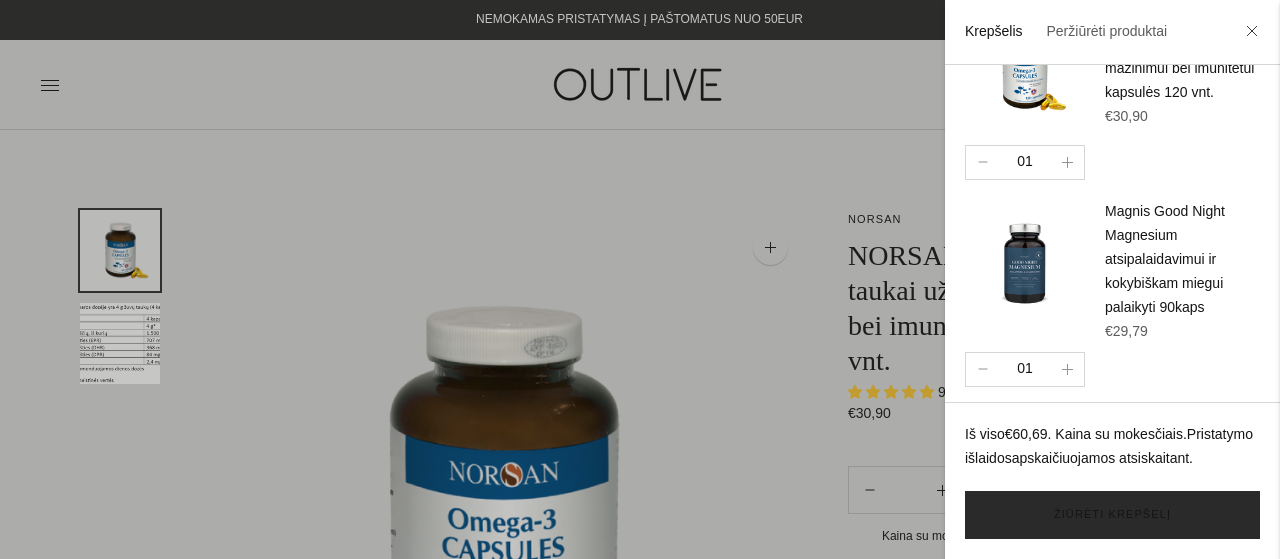 click on "Žiūrėti krepšelį" at bounding box center [1112, 515] 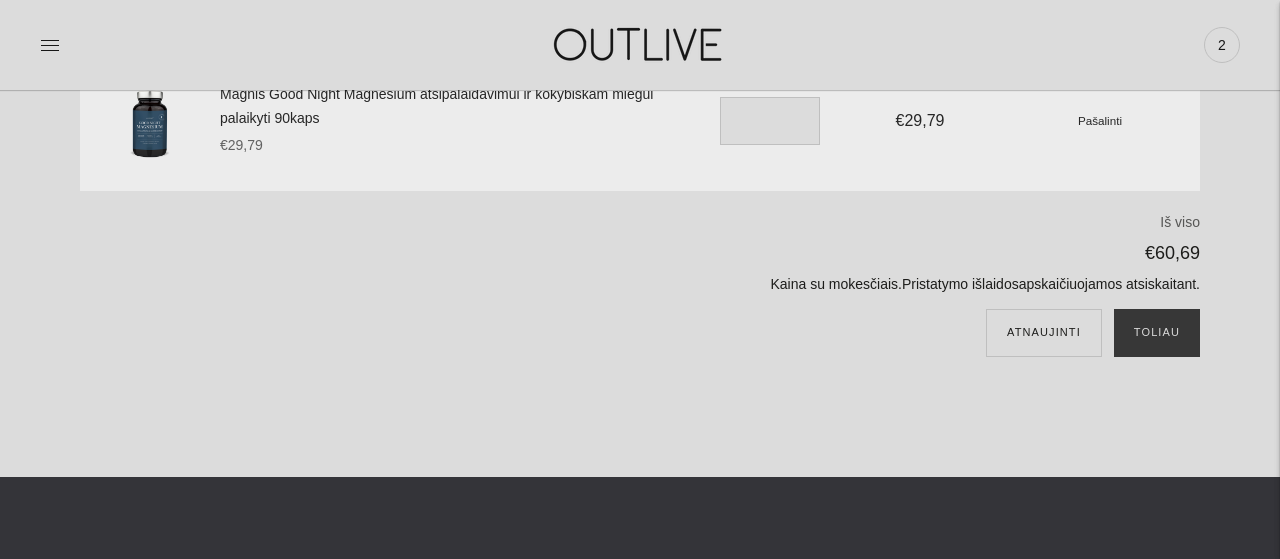scroll, scrollTop: 312, scrollLeft: 0, axis: vertical 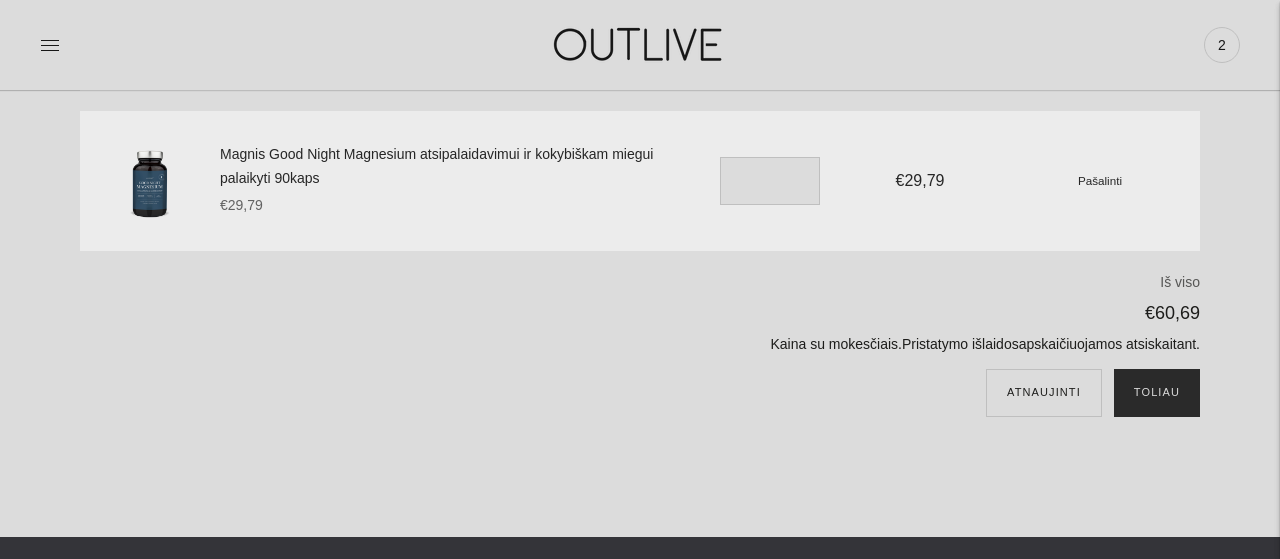 click on "Toliau" at bounding box center (1157, 393) 